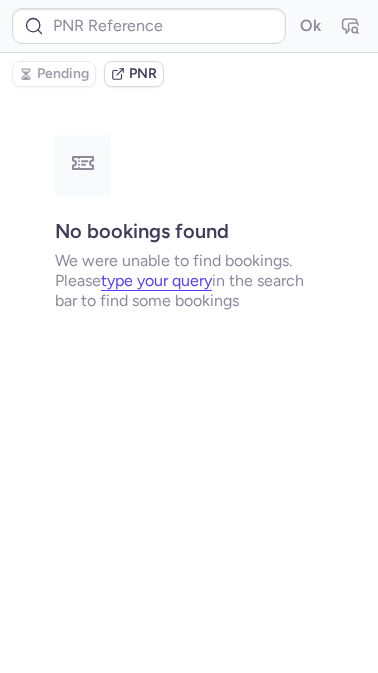 scroll, scrollTop: 0, scrollLeft: 0, axis: both 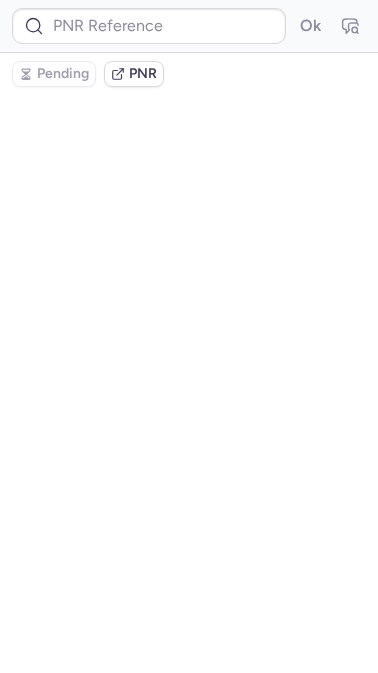 type on "CPFRW9" 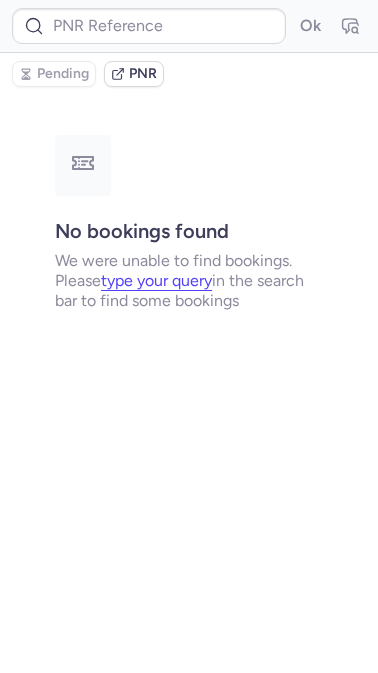 type on "CPEDKF" 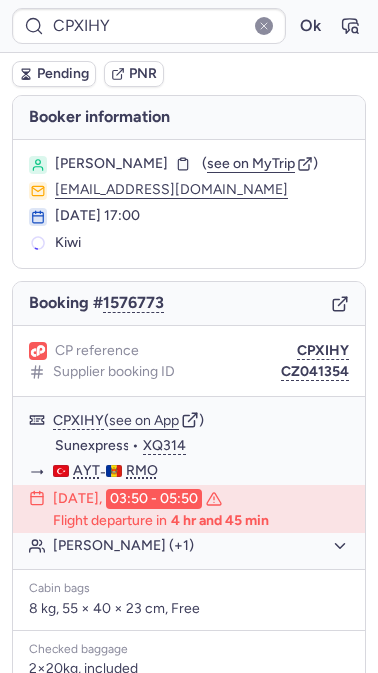 type on "CP34O6" 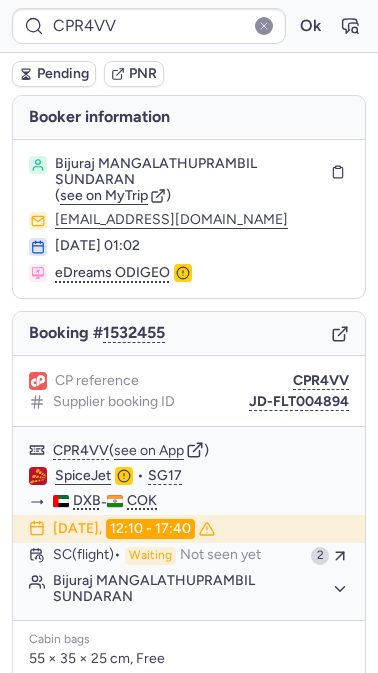 type on "DT1752204722985276" 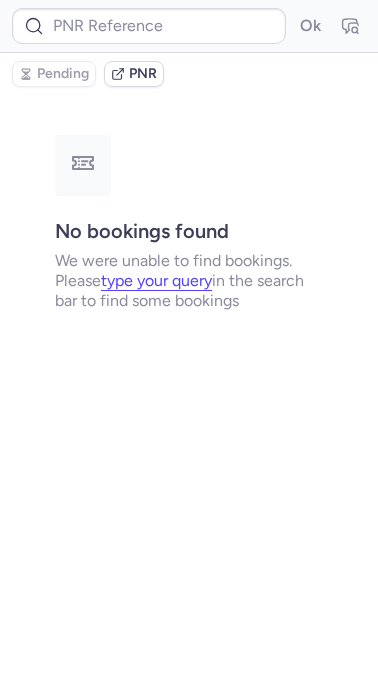 scroll, scrollTop: 0, scrollLeft: 0, axis: both 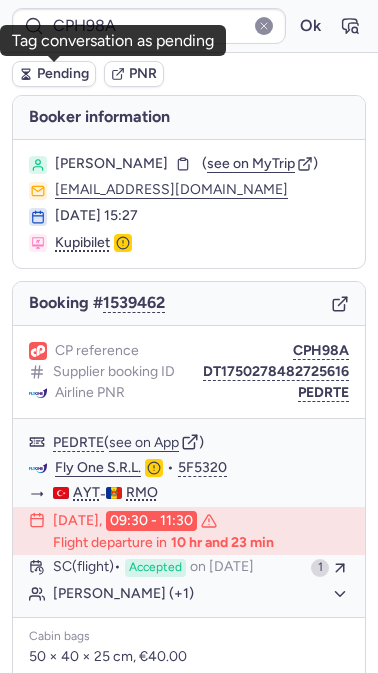 click on "Pending" at bounding box center (63, 74) 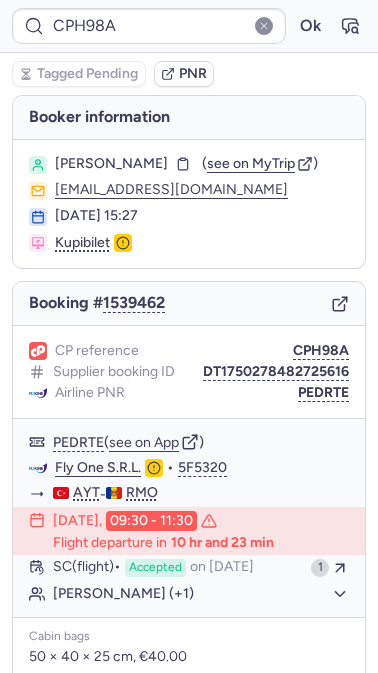 type on "E9M7E9" 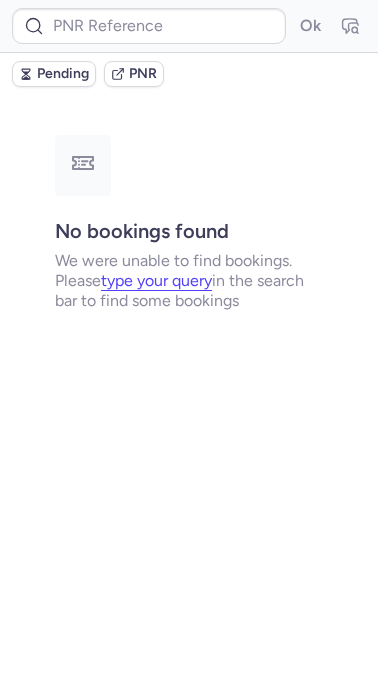 type on "CPFRW9" 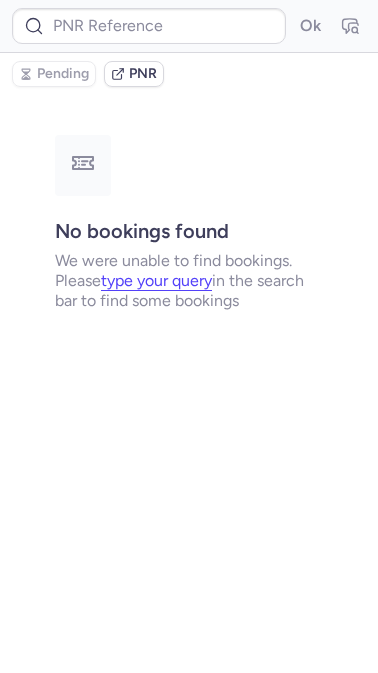 type on "CPWJ9Y" 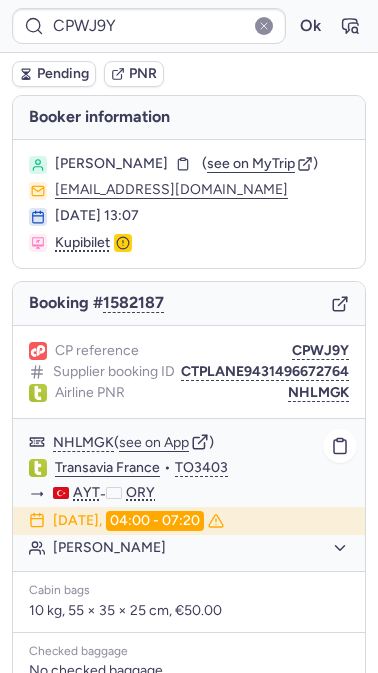 scroll, scrollTop: 289, scrollLeft: 0, axis: vertical 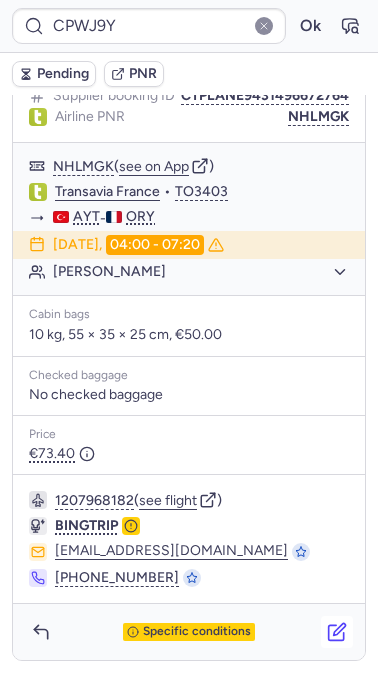 click 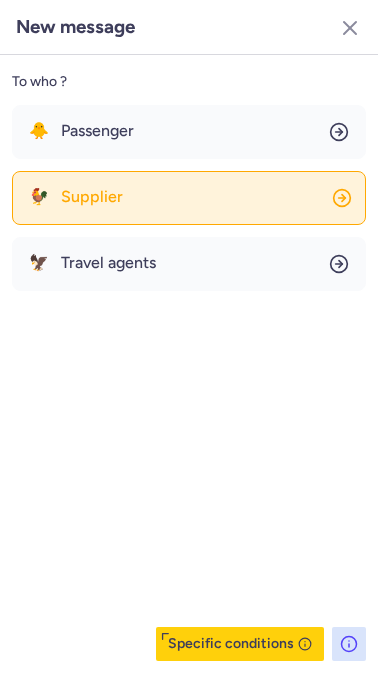 click on "🐓 Supplier" 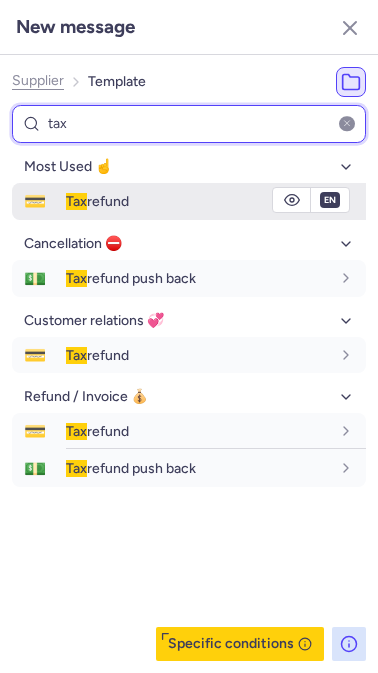 type on "tax" 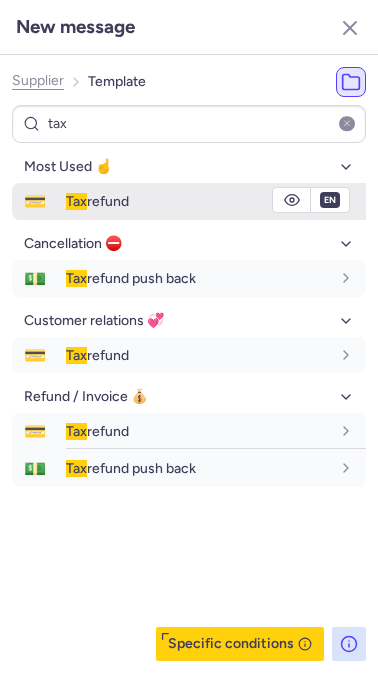 click on "Tax  refund" at bounding box center [97, 201] 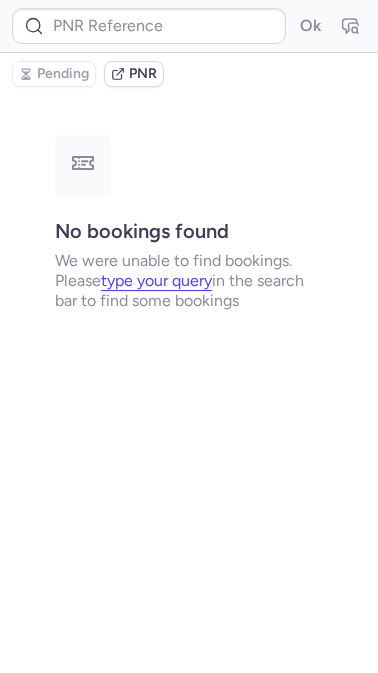 scroll, scrollTop: 0, scrollLeft: 0, axis: both 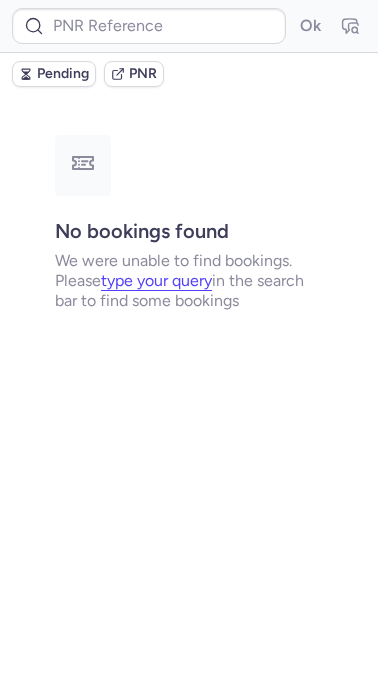 type on "CPWJ9Y" 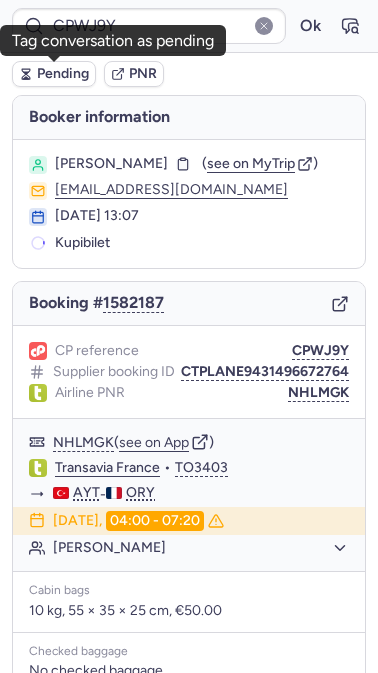 click on "Pending" at bounding box center (63, 74) 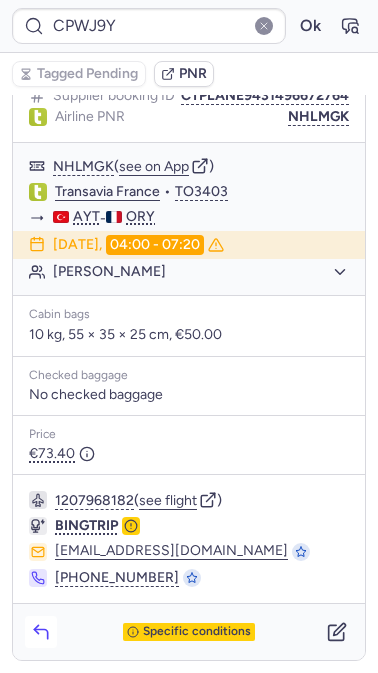 scroll, scrollTop: 288, scrollLeft: 0, axis: vertical 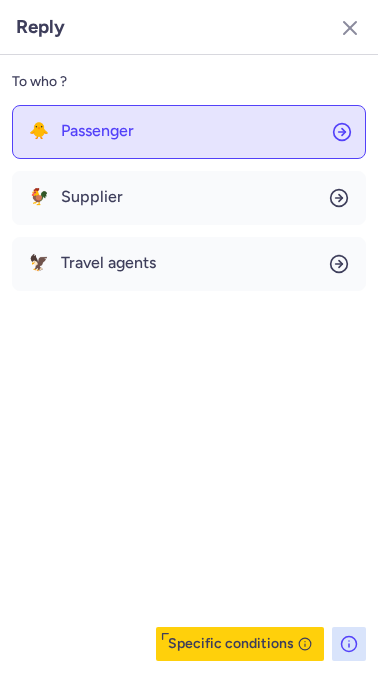 click on "🐥 Passenger" 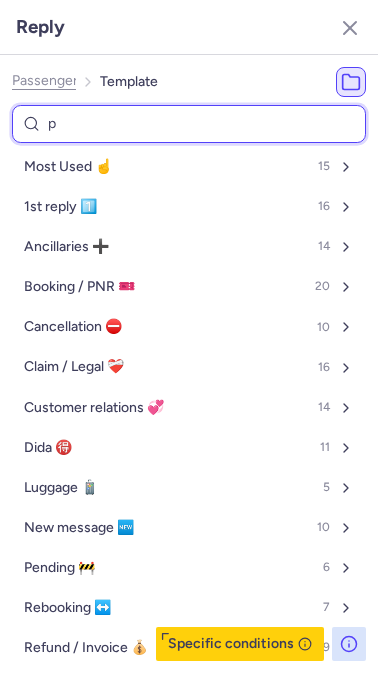 type on "pe" 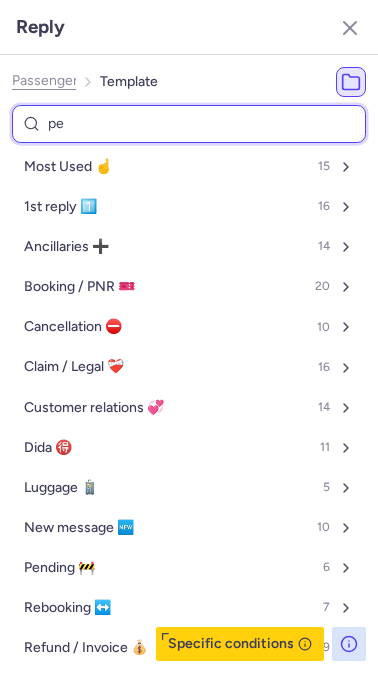 select on "en" 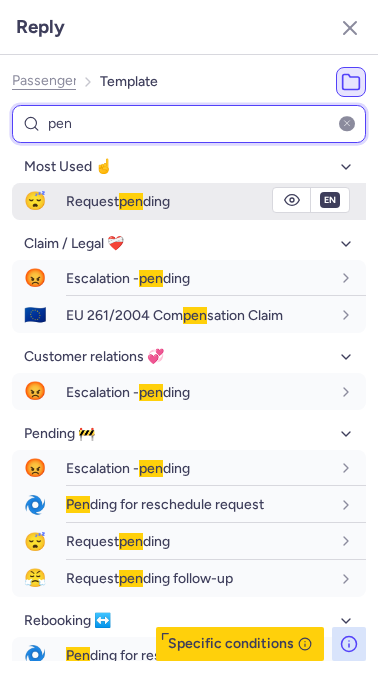 type on "pen" 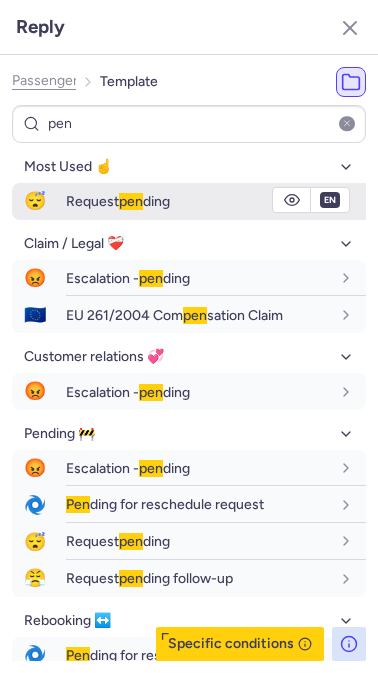 click on "😴 Request  pen ding" at bounding box center [189, 201] 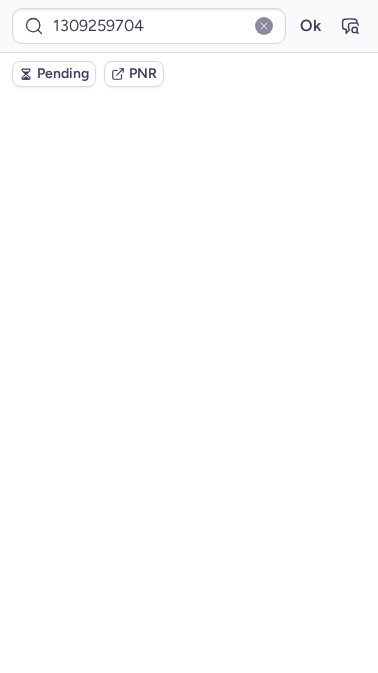 scroll, scrollTop: 0, scrollLeft: 0, axis: both 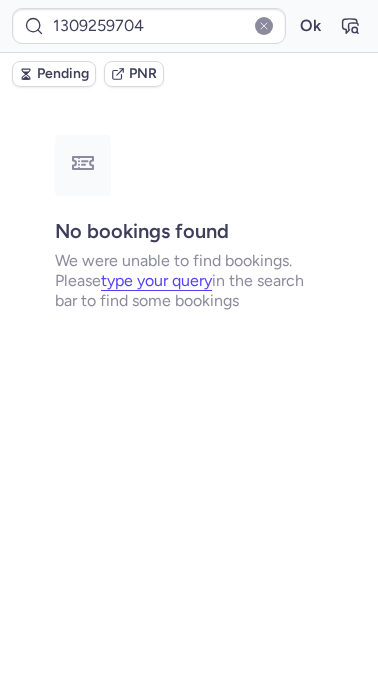 type on "CPWQ3O" 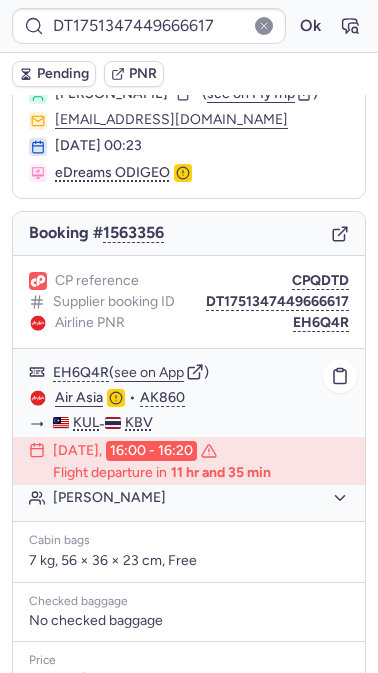 scroll, scrollTop: 68, scrollLeft: 0, axis: vertical 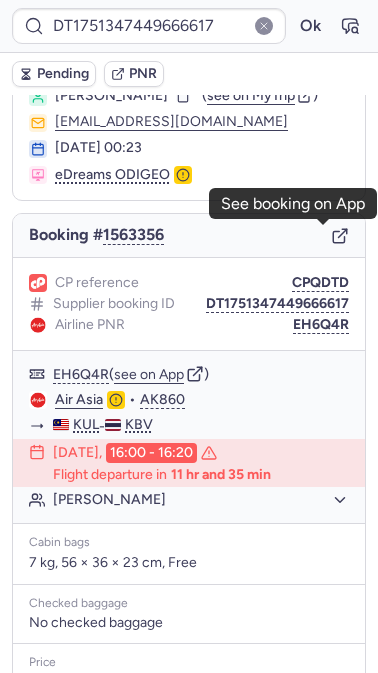click 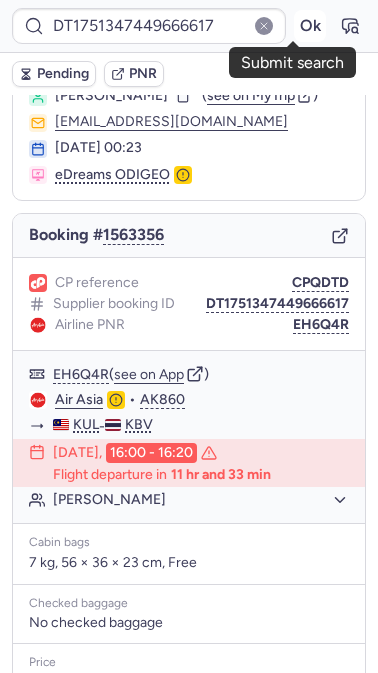 click on "Ok" at bounding box center (310, 26) 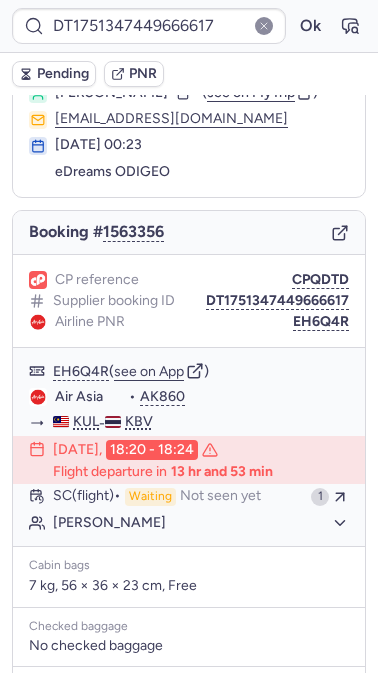 scroll, scrollTop: 68, scrollLeft: 0, axis: vertical 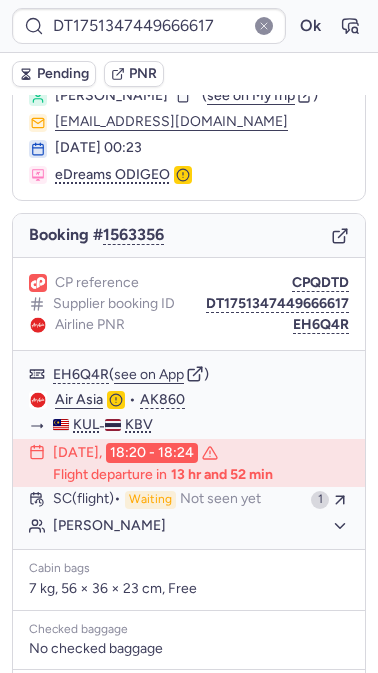 type on "CPGBE8" 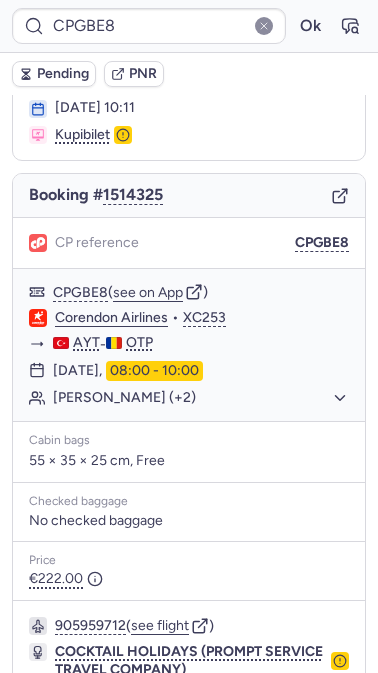 scroll, scrollTop: 294, scrollLeft: 0, axis: vertical 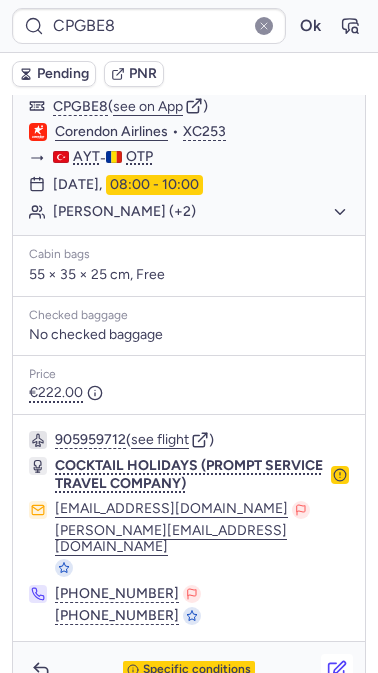 click at bounding box center [337, 670] 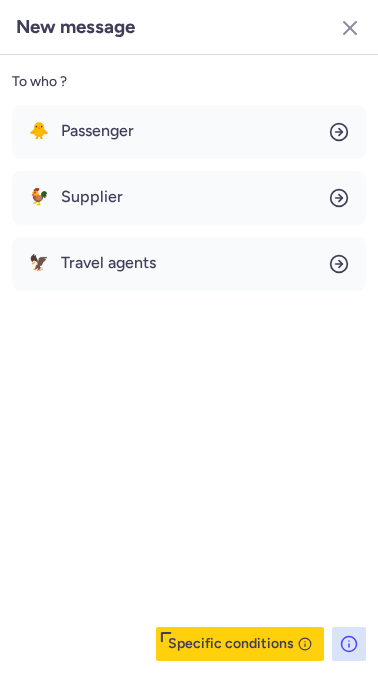 click on "Specific conditions" at bounding box center [240, 644] 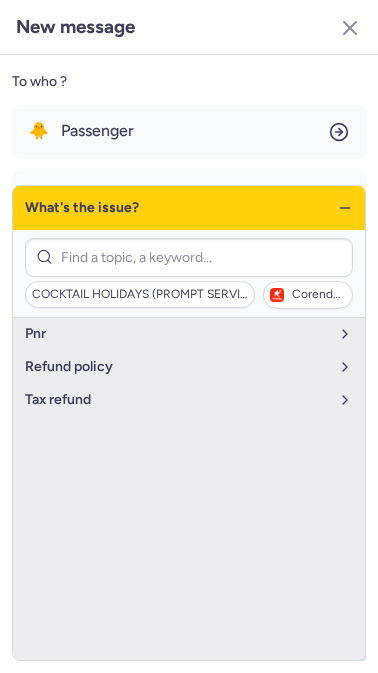 click 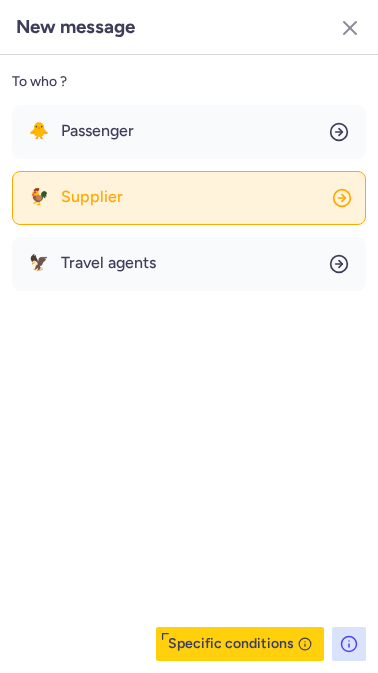 click on "🐓 Supplier" 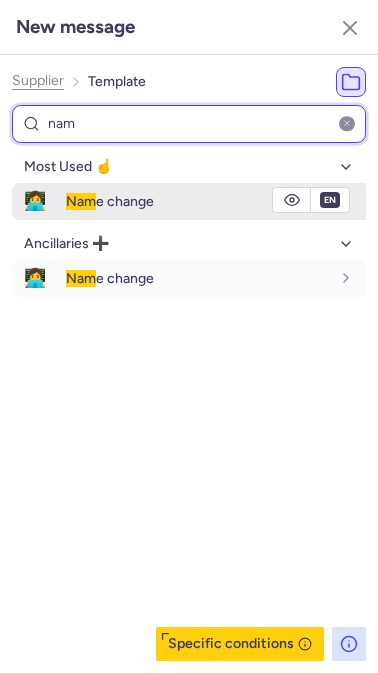 type on "nam" 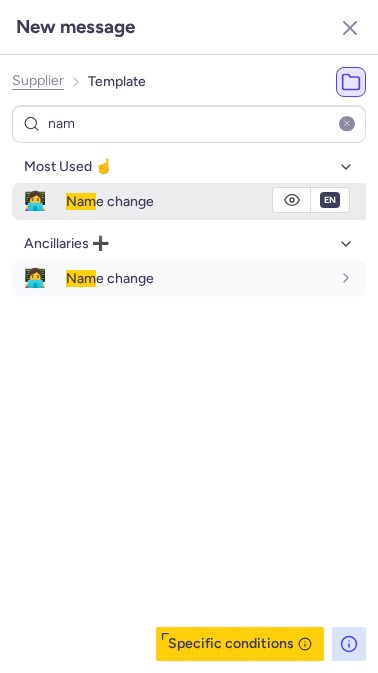 click on "Nam" at bounding box center (81, 201) 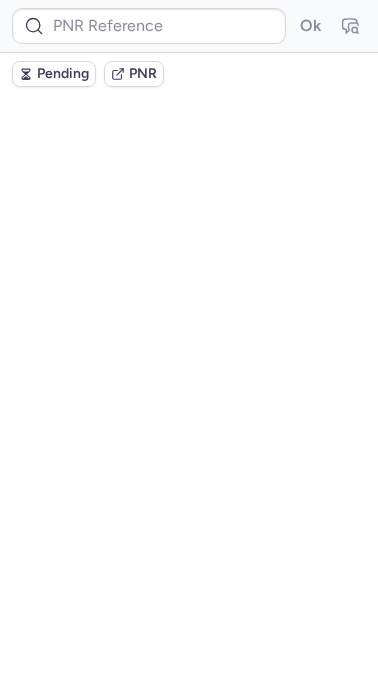 scroll, scrollTop: 0, scrollLeft: 0, axis: both 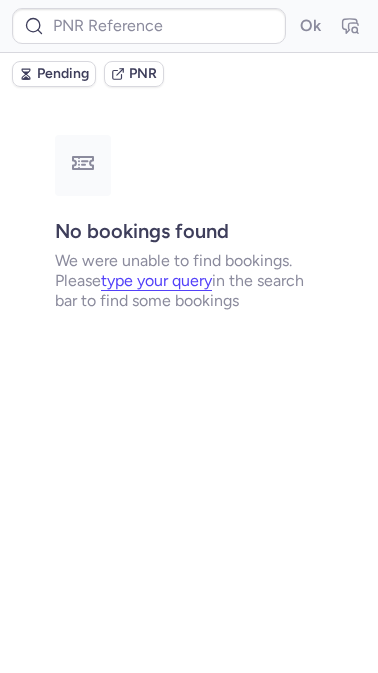 type on "CPGBE8" 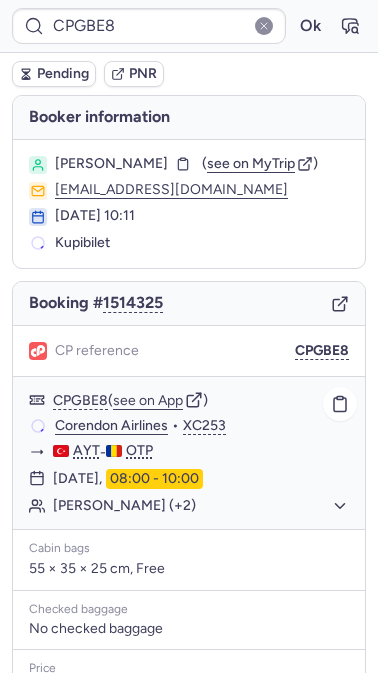 scroll, scrollTop: 294, scrollLeft: 0, axis: vertical 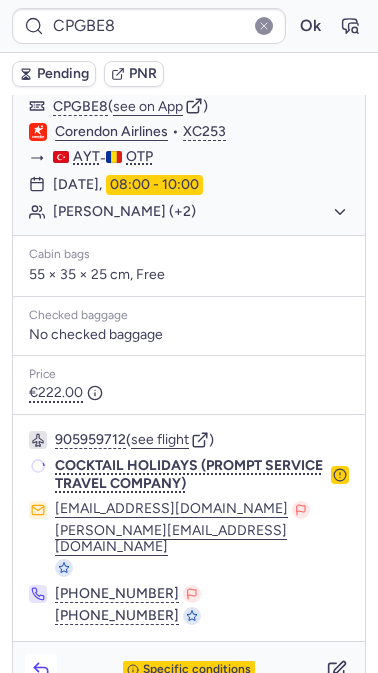 click 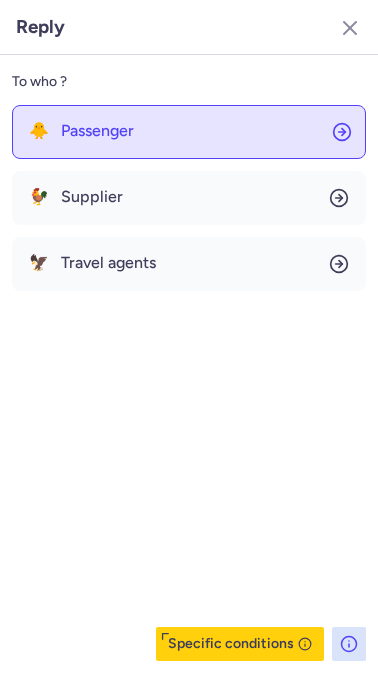 click on "Passenger" at bounding box center [97, 131] 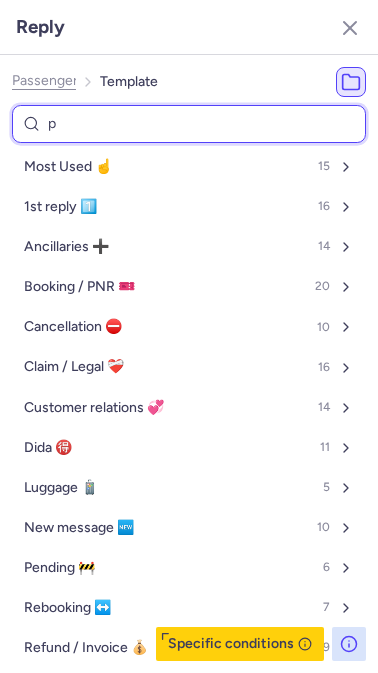 type on "pe" 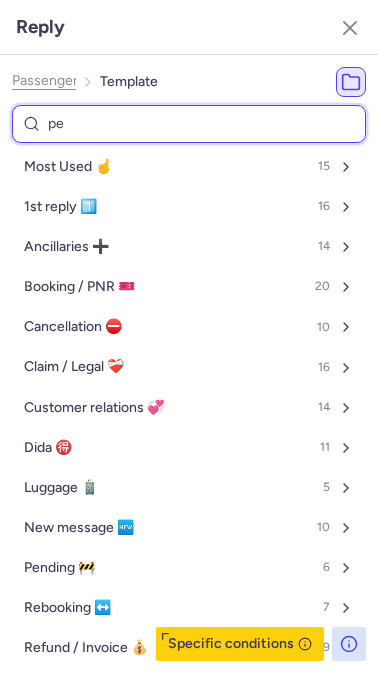 select on "en" 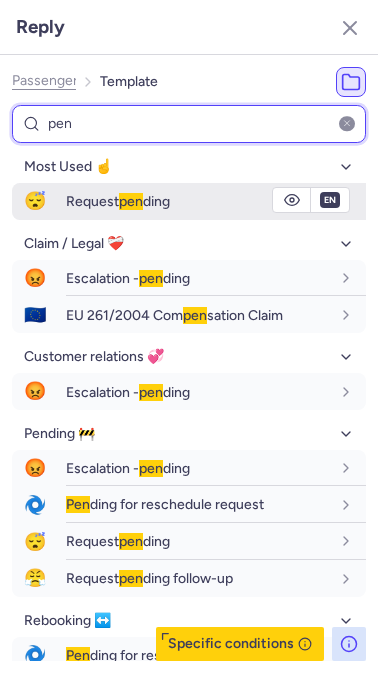 type on "pen" 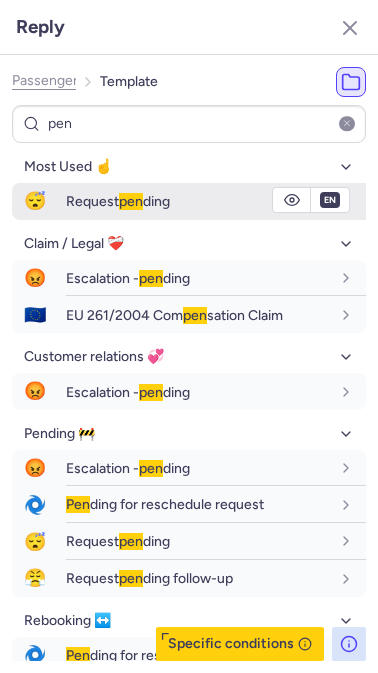 click on "Request  pen ding" at bounding box center [118, 201] 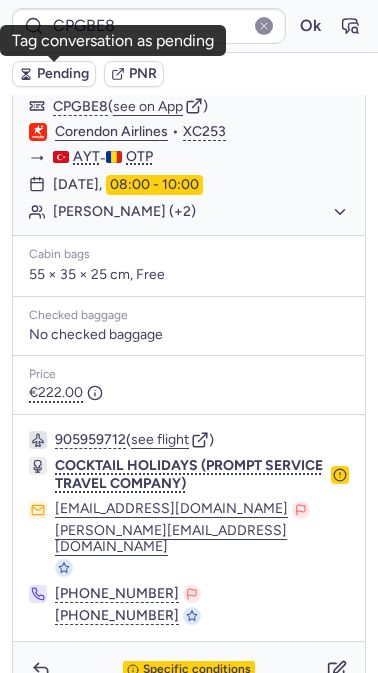 click on "Pending" at bounding box center [63, 74] 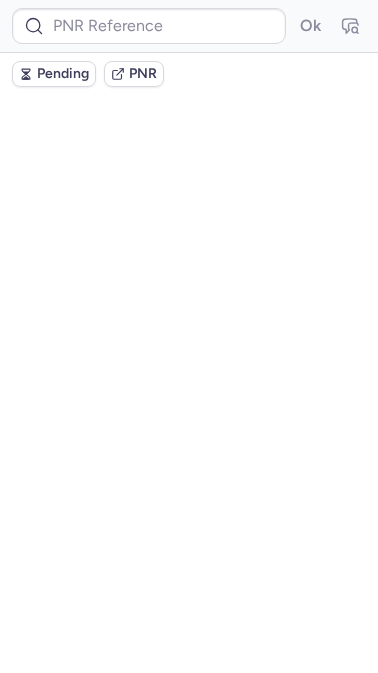 scroll, scrollTop: 0, scrollLeft: 0, axis: both 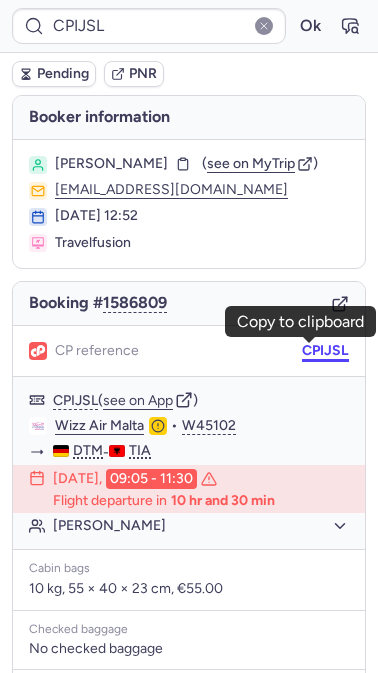 click on "CPIJSL" at bounding box center (325, 351) 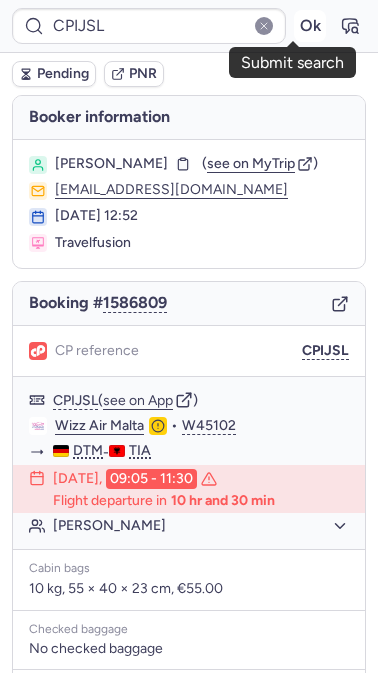 click on "Ok" at bounding box center [310, 26] 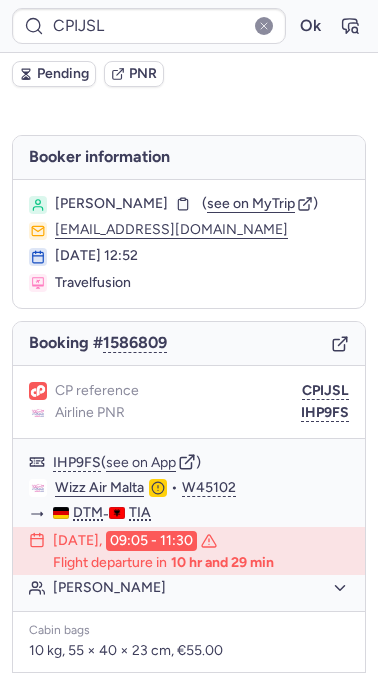 type on "CPBGZ4" 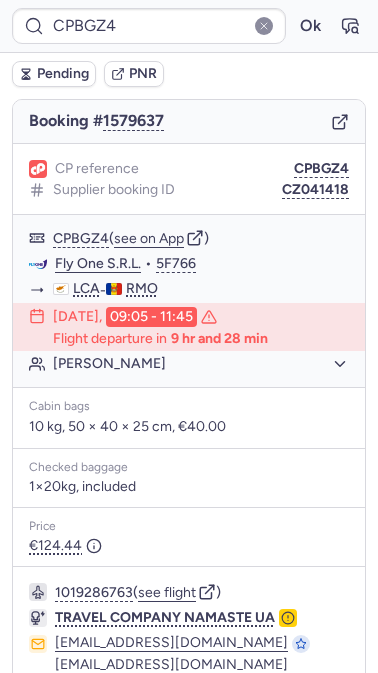 scroll, scrollTop: 306, scrollLeft: 0, axis: vertical 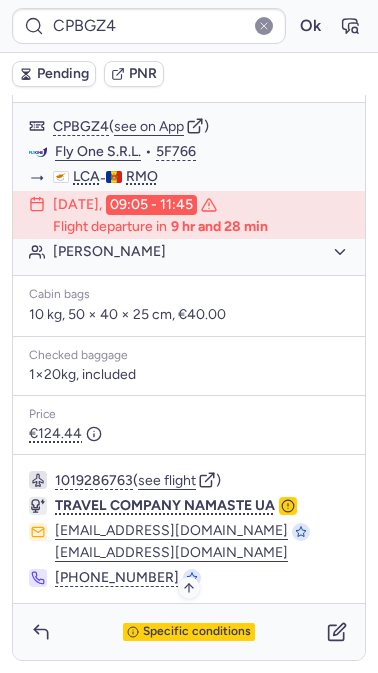 click on "Specific conditions" at bounding box center [197, 632] 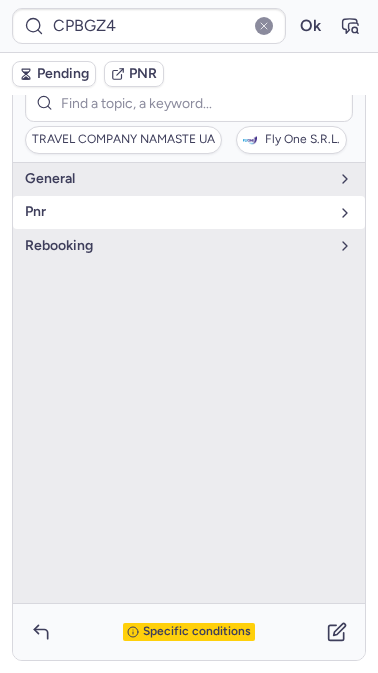 click on "pnr" at bounding box center (189, 212) 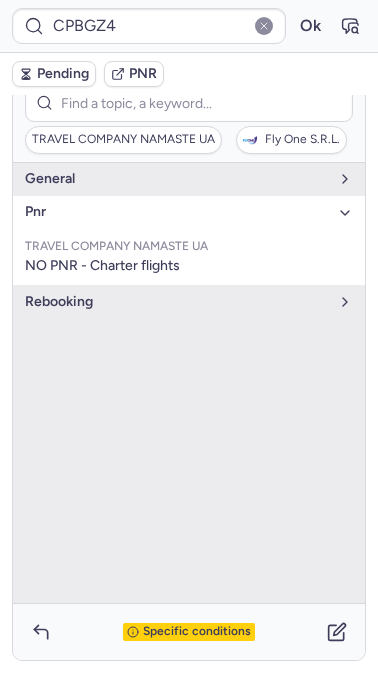 click on "Specific conditions" at bounding box center (189, 632) 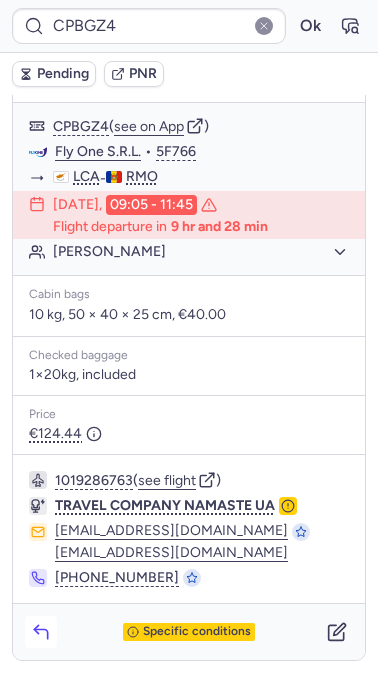 click 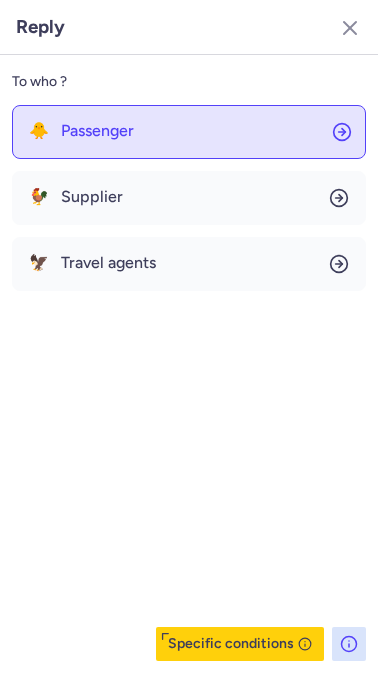 click on "🐥 Passenger" 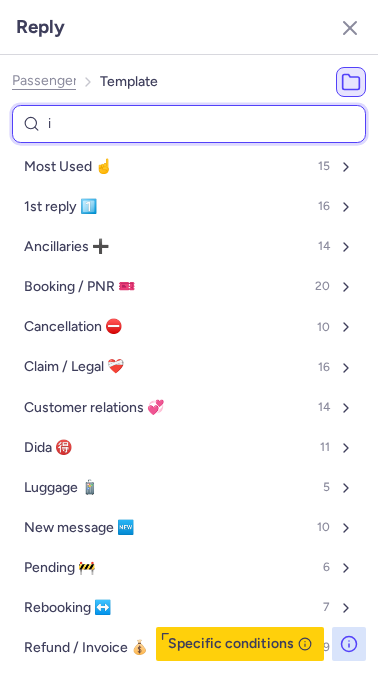type on "ir" 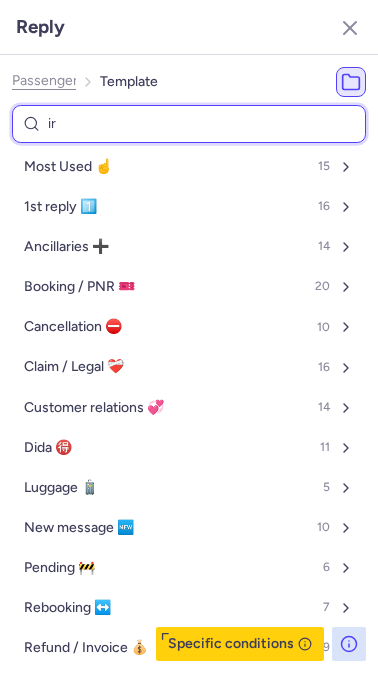 select on "en" 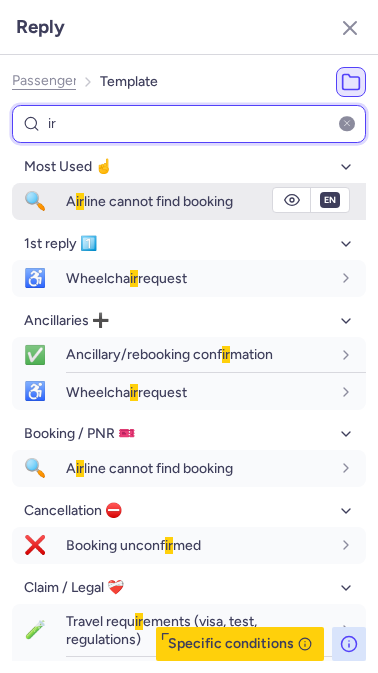 type on "ir" 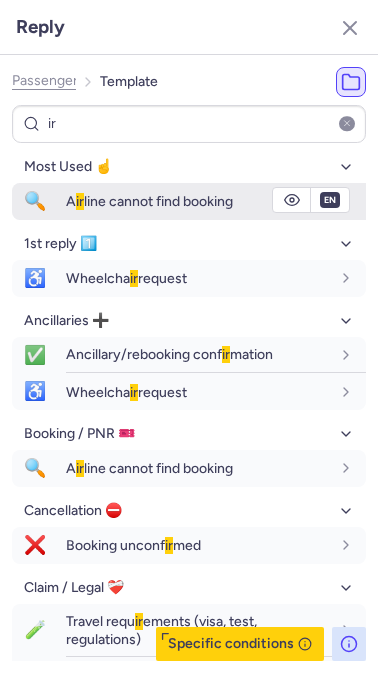 click on "A ir line cannot find booking" at bounding box center (149, 201) 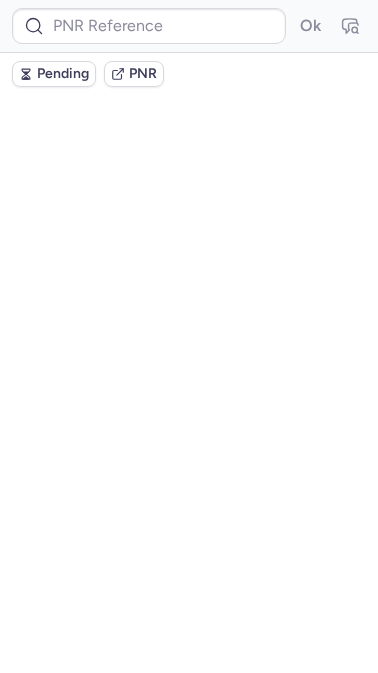 scroll, scrollTop: 0, scrollLeft: 0, axis: both 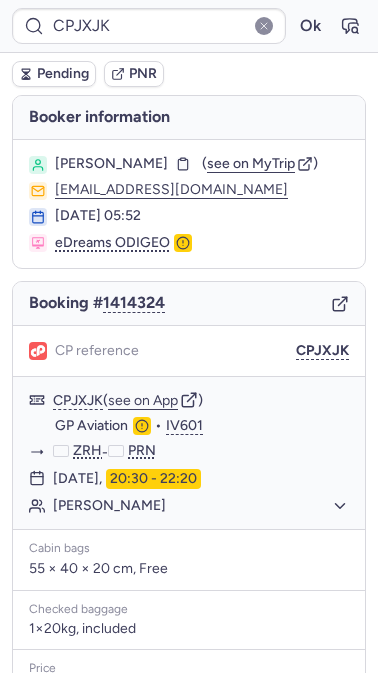 type on "0CE8LU" 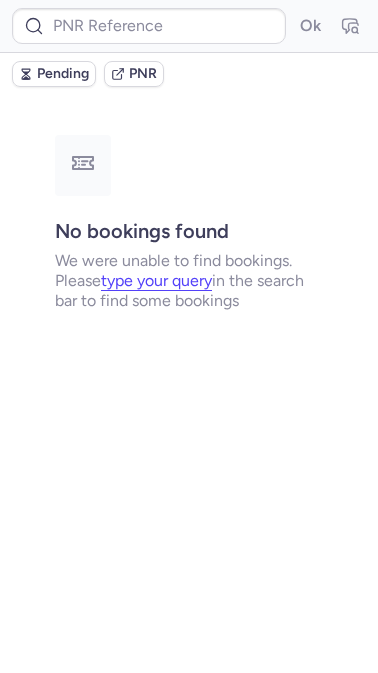 type on "DT1750806860898194" 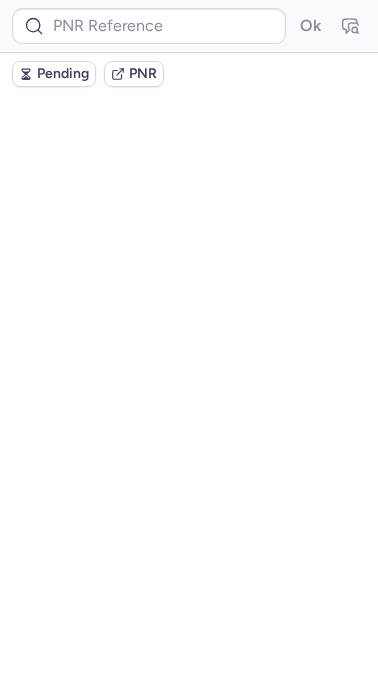 scroll, scrollTop: 0, scrollLeft: 0, axis: both 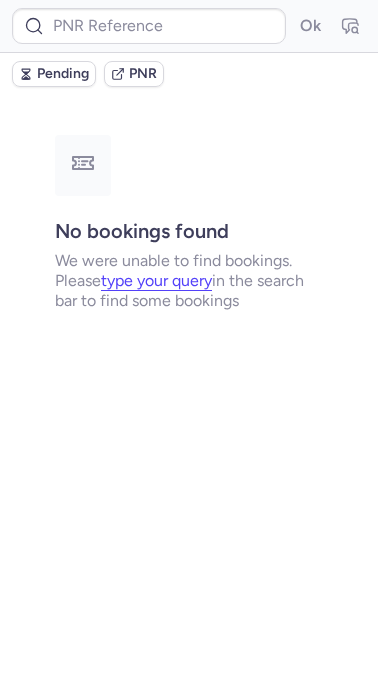 type on "CPJXJK" 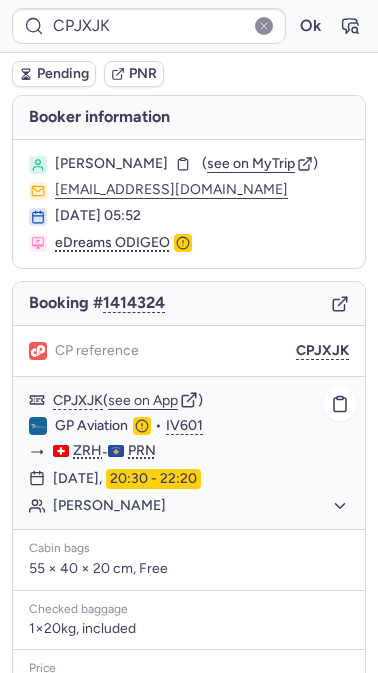 scroll, scrollTop: 254, scrollLeft: 0, axis: vertical 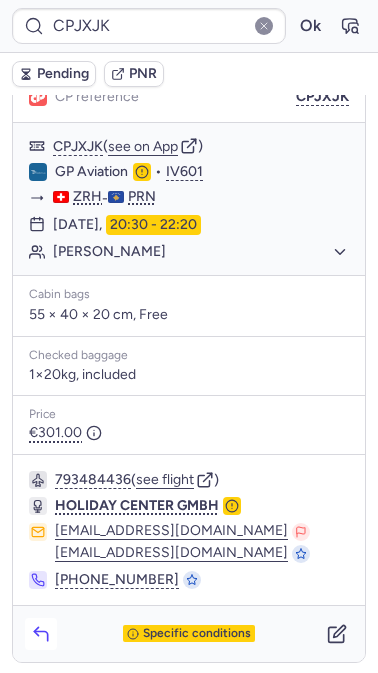 click 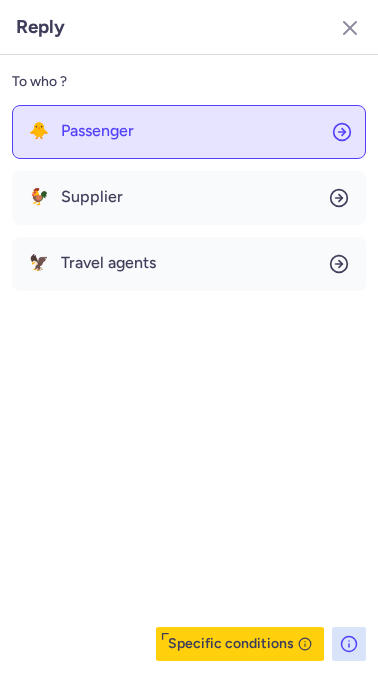 click on "🐥 Passenger" 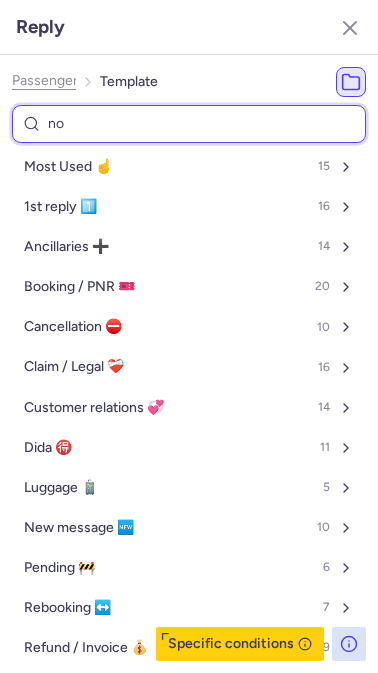 type on "non" 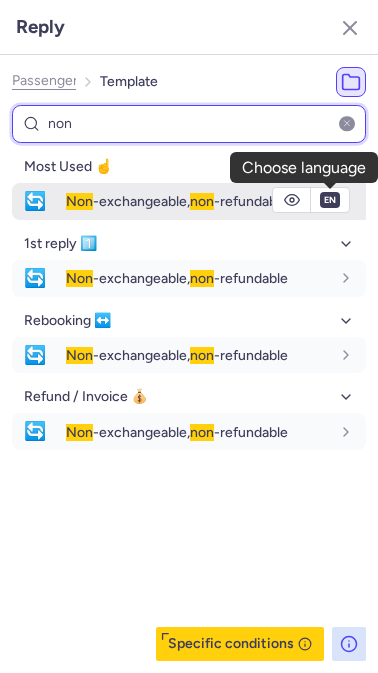 type on "non" 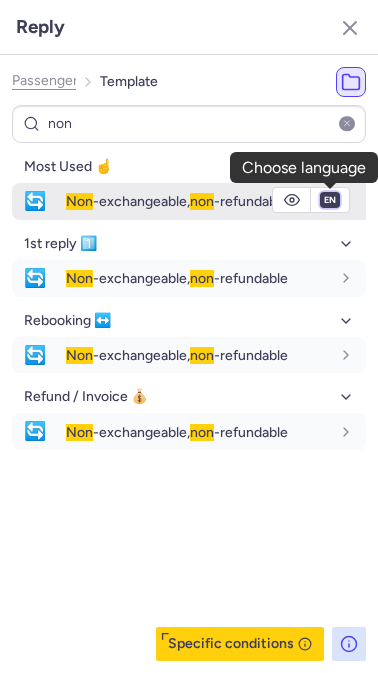 click on "fr en de nl pt es it ru" at bounding box center (330, 200) 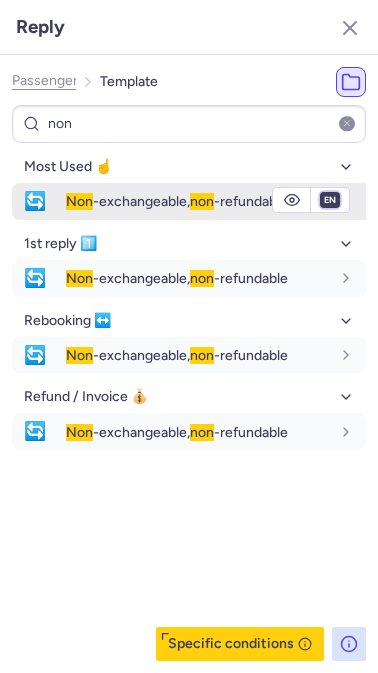 select on "de" 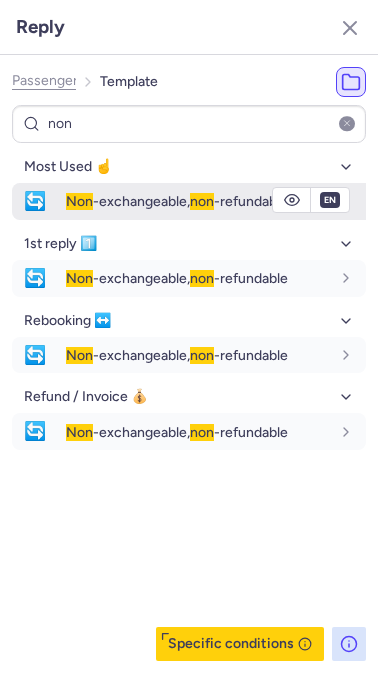 click on "fr en de nl pt es it ru" at bounding box center [330, 200] 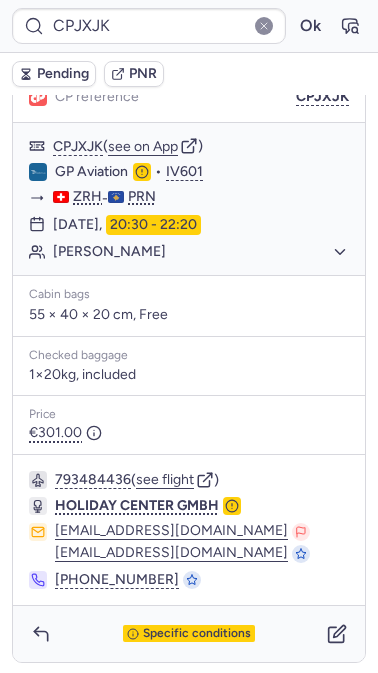 type on "CPHTEE" 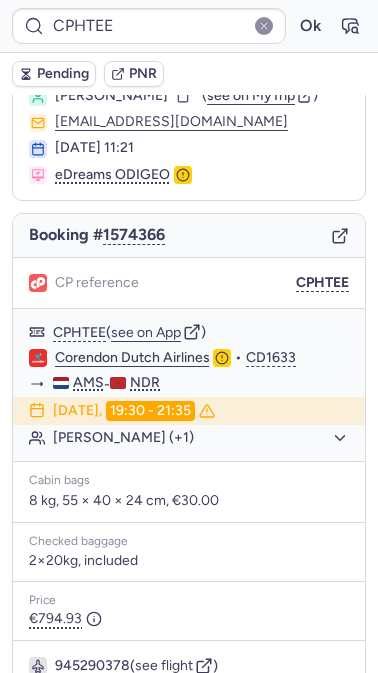 scroll, scrollTop: 57, scrollLeft: 0, axis: vertical 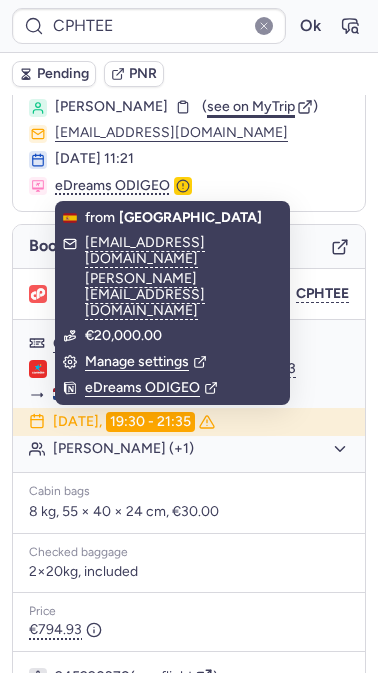 click on "see on MyTrip" at bounding box center [251, 106] 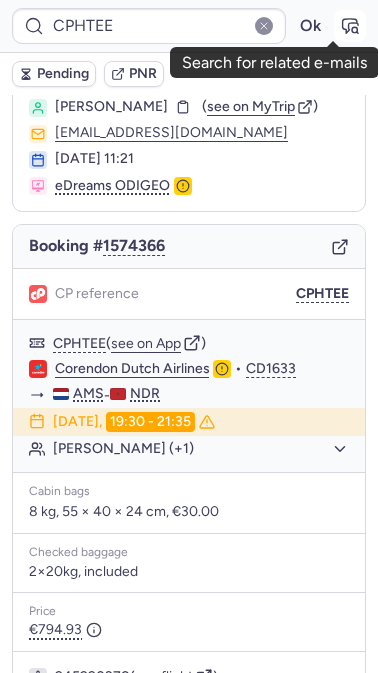 click 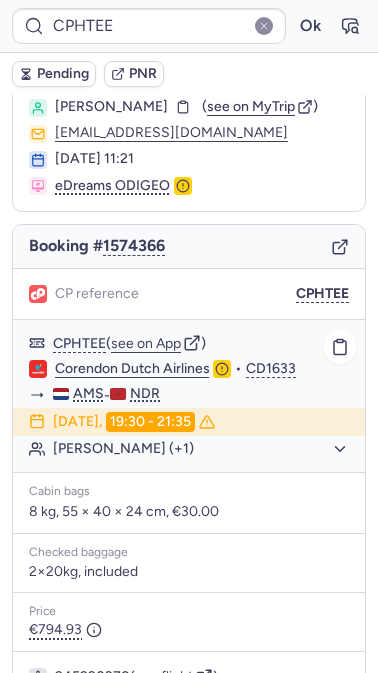 scroll, scrollTop: 294, scrollLeft: 0, axis: vertical 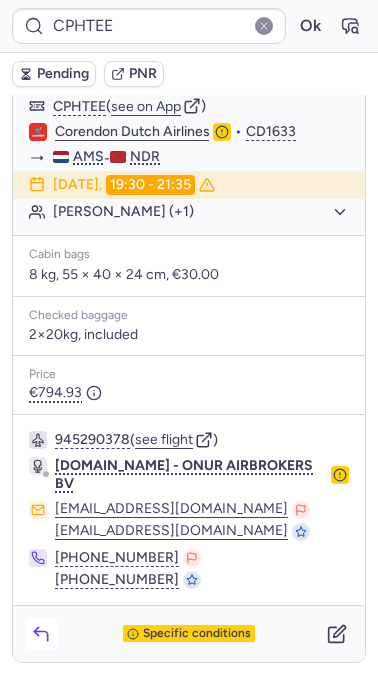 click 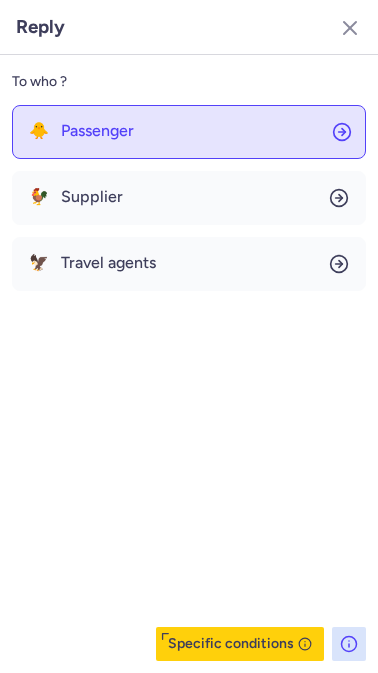 click on "Passenger" at bounding box center (97, 131) 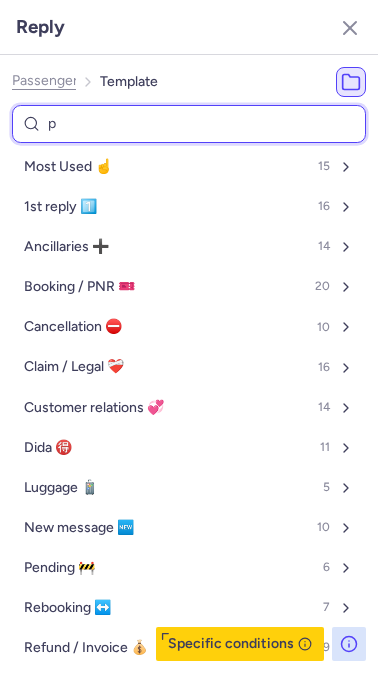 type on "pe" 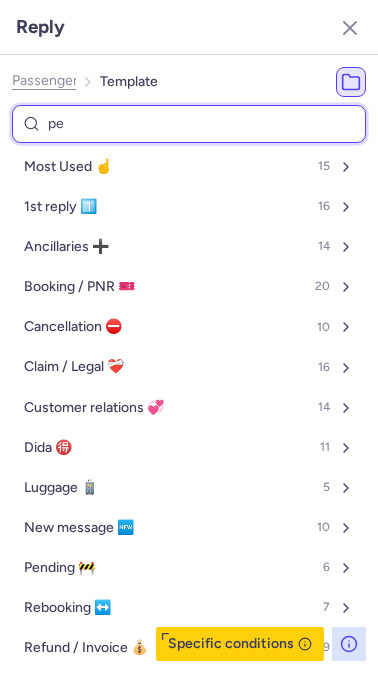 select on "nl" 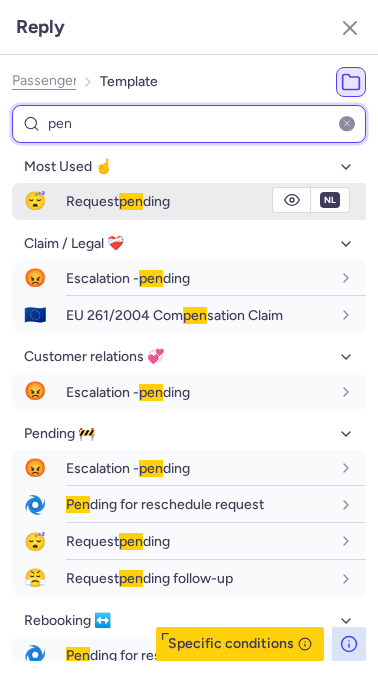 type on "pen" 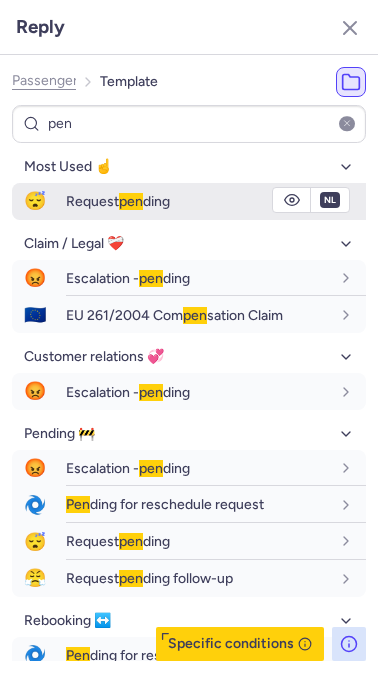 click on "Request  pen ding" at bounding box center (118, 201) 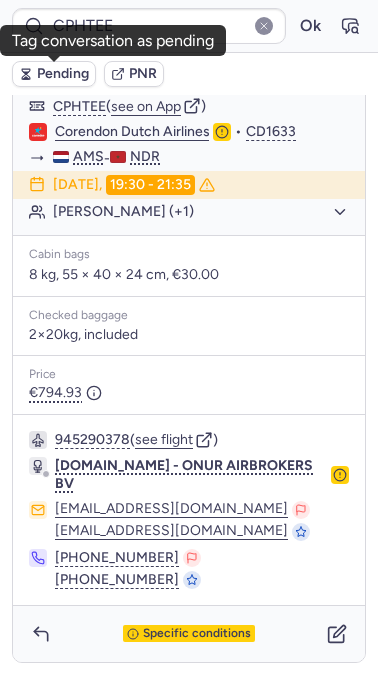 click on "Pending" at bounding box center [63, 74] 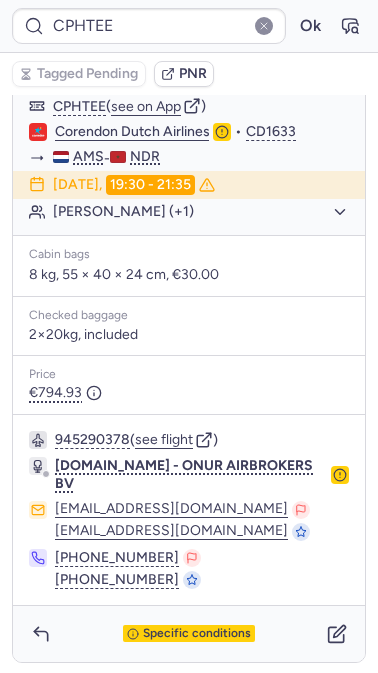 type on "CPFRW9" 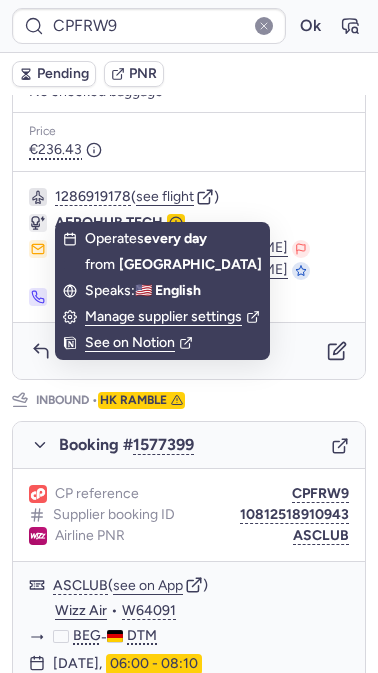 scroll, scrollTop: 773, scrollLeft: 0, axis: vertical 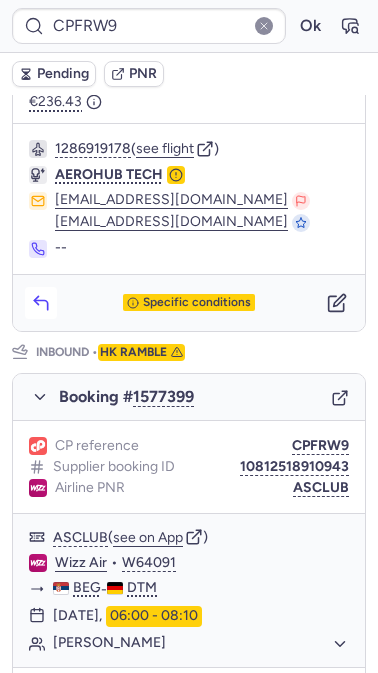 click 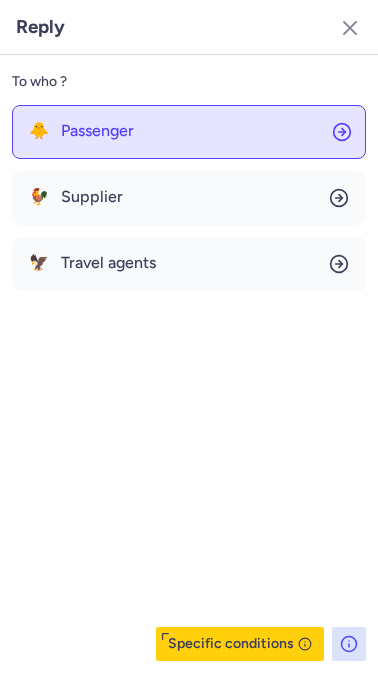 click on "Passenger" at bounding box center (97, 131) 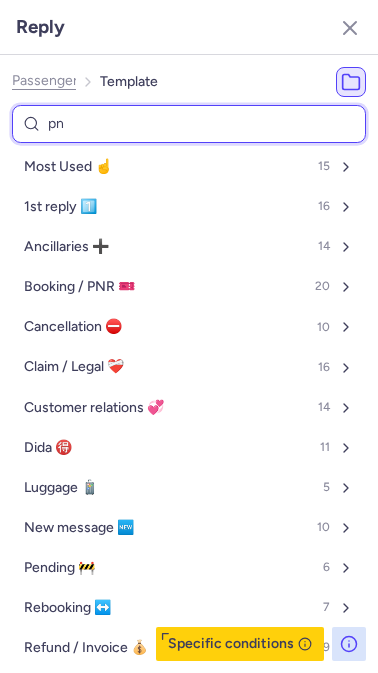type on "pnr" 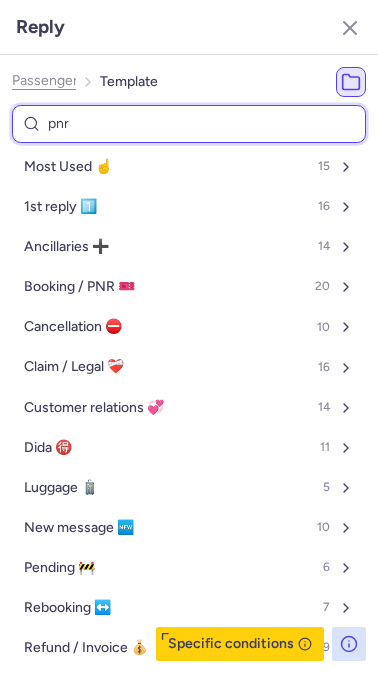 select on "en" 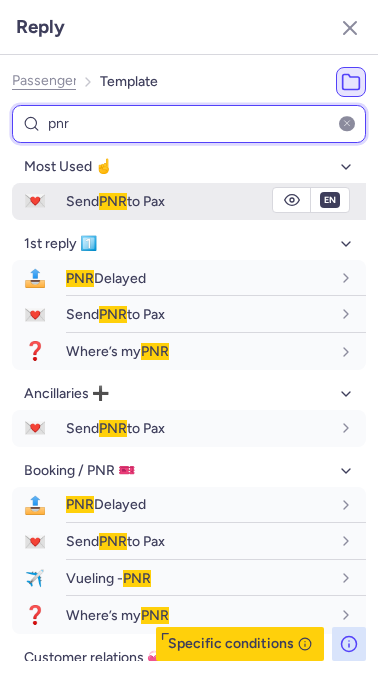 type on "pnr" 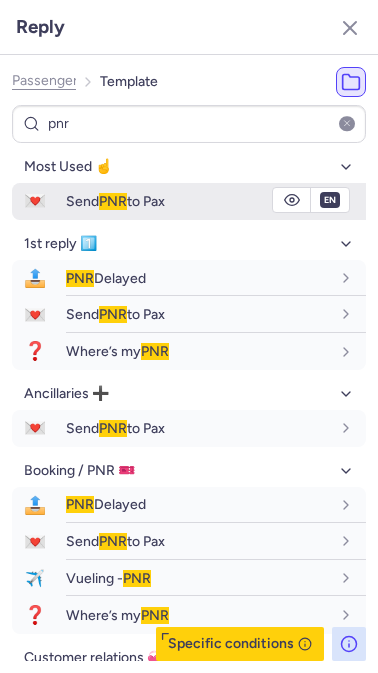 click on "Send  PNR  to Pax" at bounding box center (115, 201) 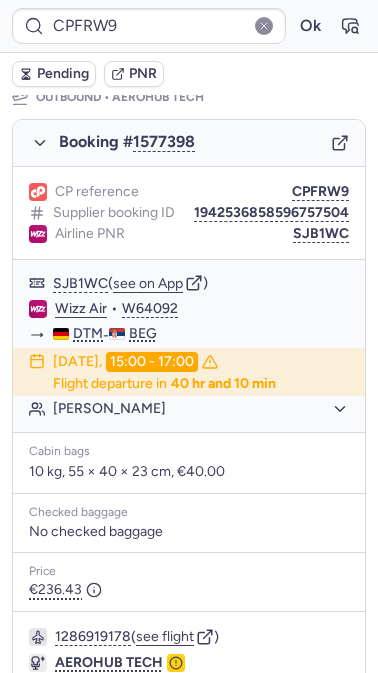 scroll, scrollTop: 266, scrollLeft: 0, axis: vertical 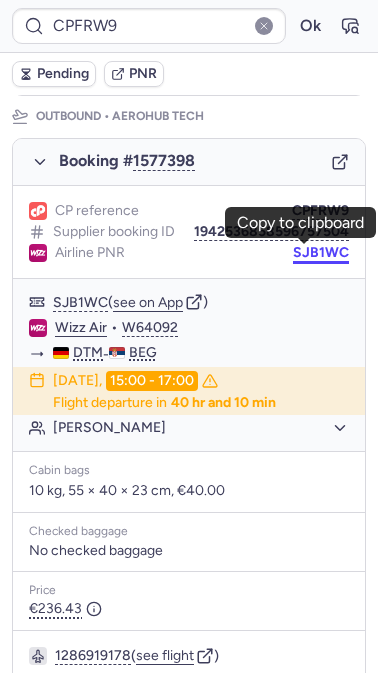 click on "SJB1WC" at bounding box center (321, 253) 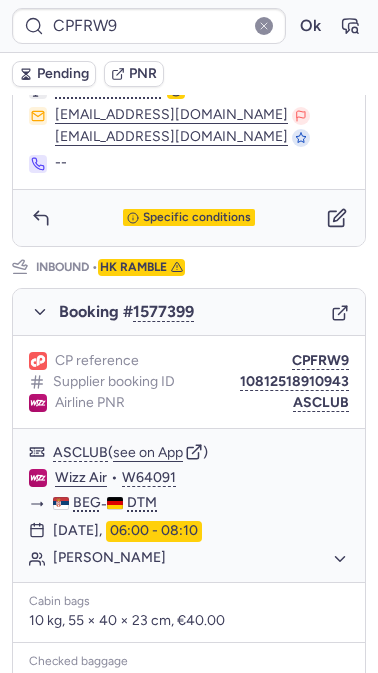 scroll, scrollTop: 862, scrollLeft: 0, axis: vertical 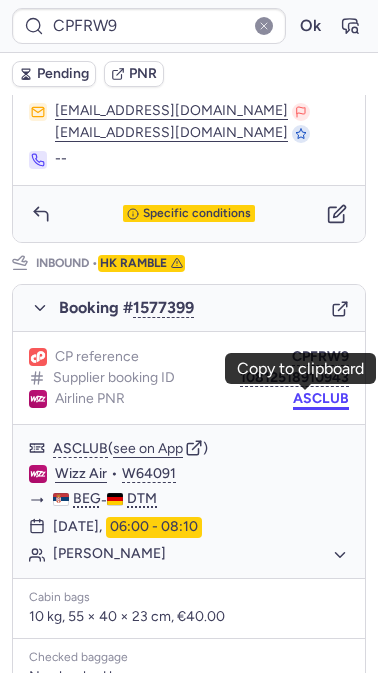 click on "ASCLUB" at bounding box center [321, 399] 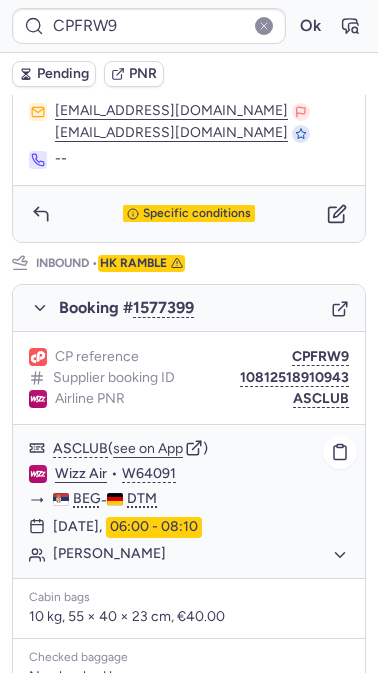 type on "CPWQ3O" 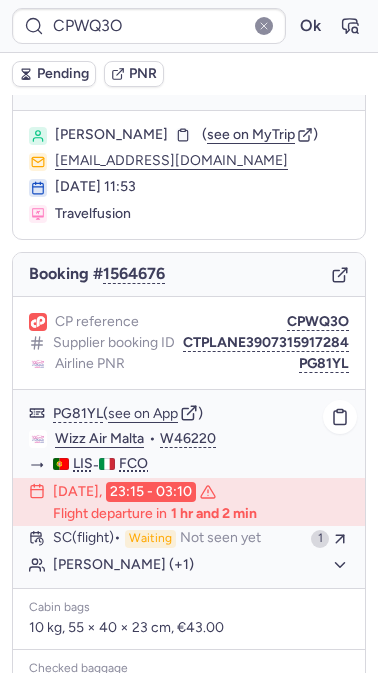 scroll, scrollTop: 8, scrollLeft: 0, axis: vertical 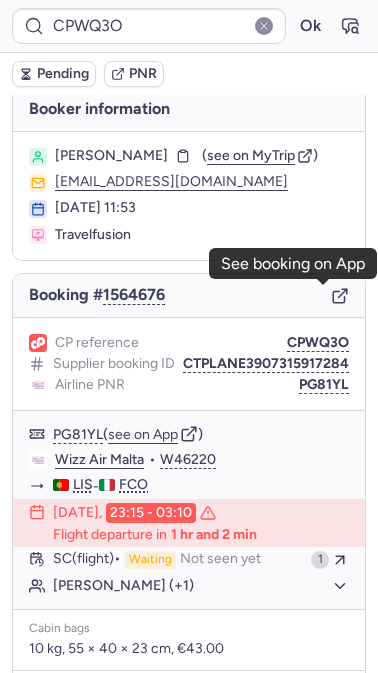 click 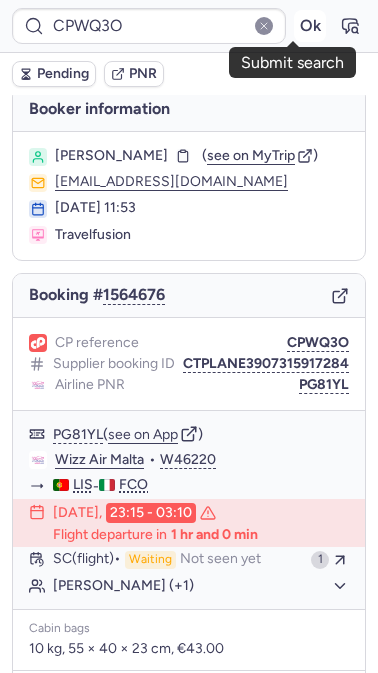 click on "Ok" at bounding box center (310, 26) 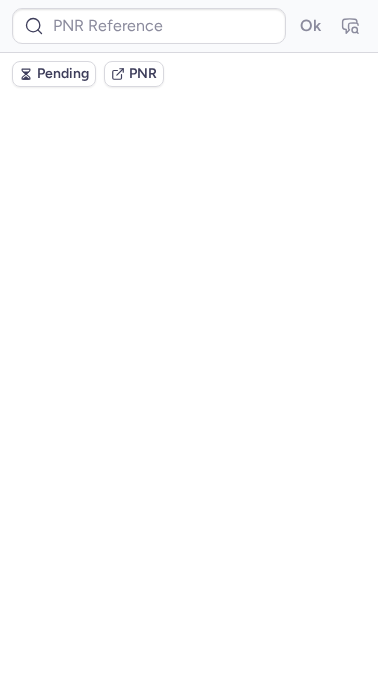 scroll, scrollTop: 0, scrollLeft: 0, axis: both 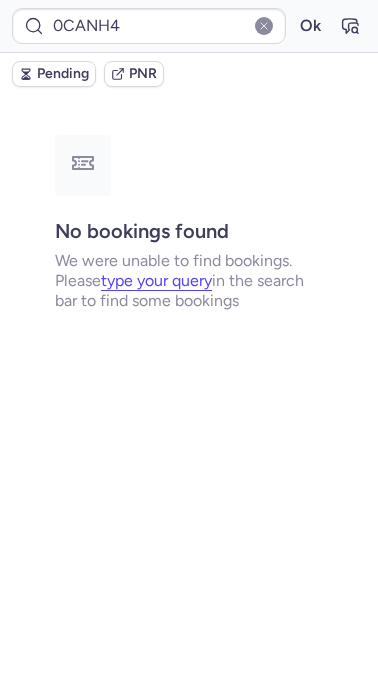 type on "3751520" 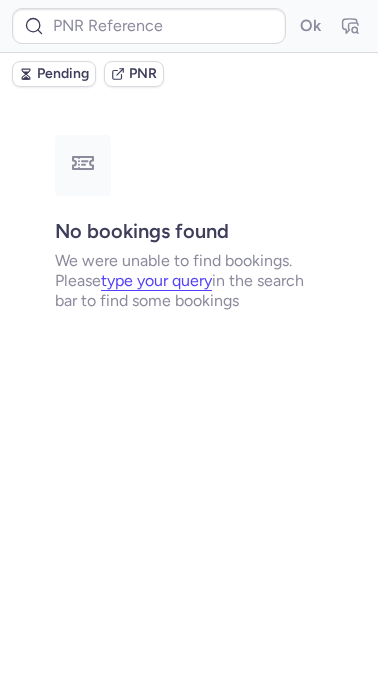 type on "CP2UCG" 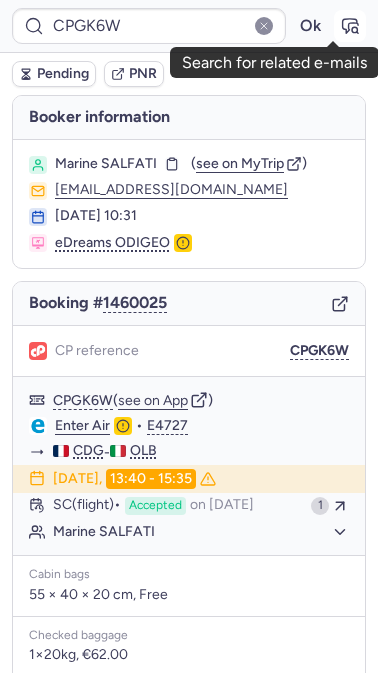 click 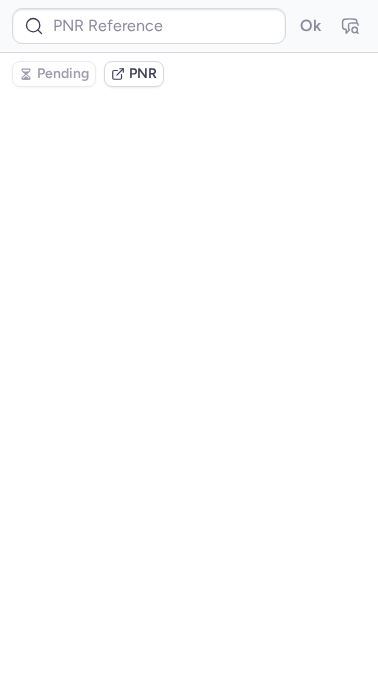 type on "CPGK6W" 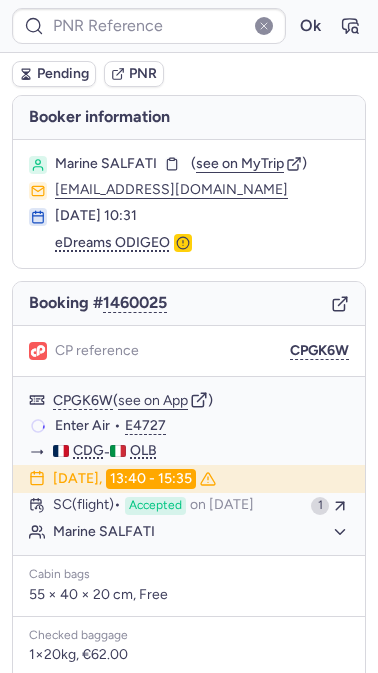 type on "CPGK6W" 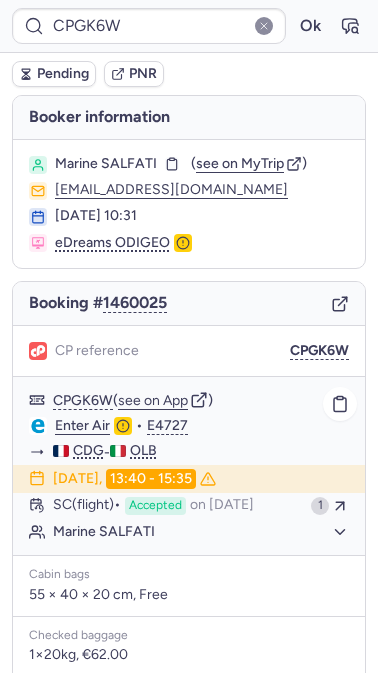 scroll, scrollTop: 321, scrollLeft: 0, axis: vertical 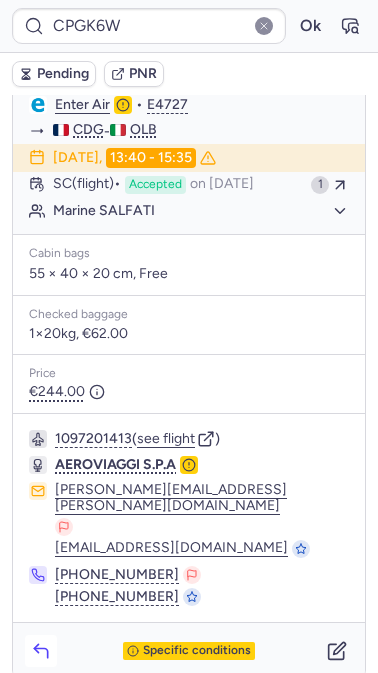 click 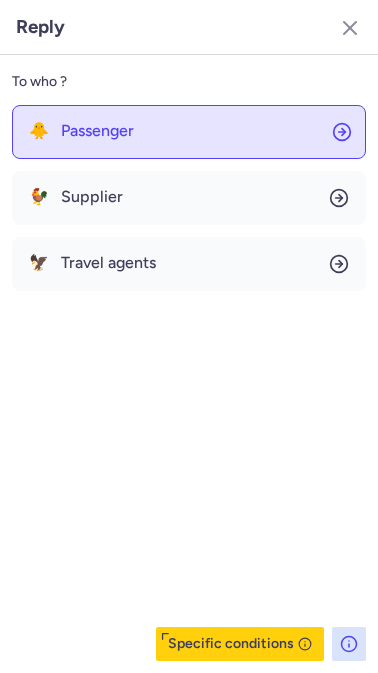 click on "Passenger" at bounding box center (97, 131) 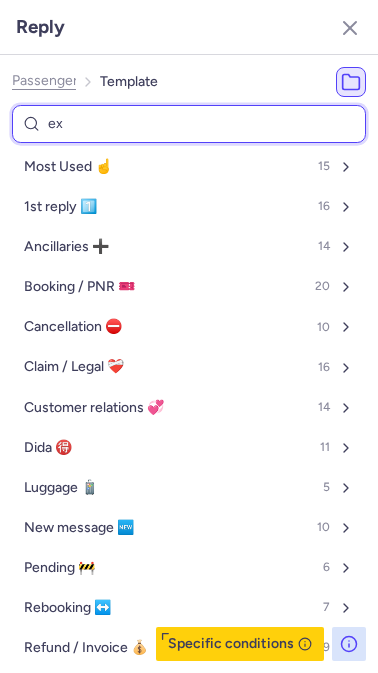 type on "exp" 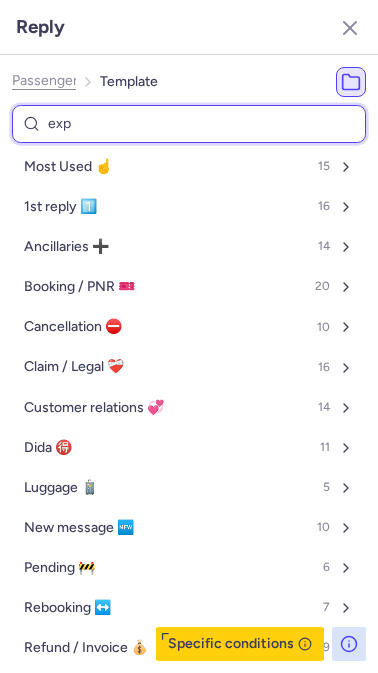 select on "en" 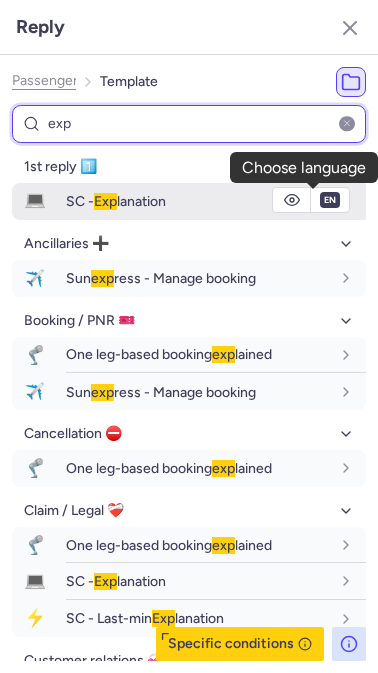 type on "exp" 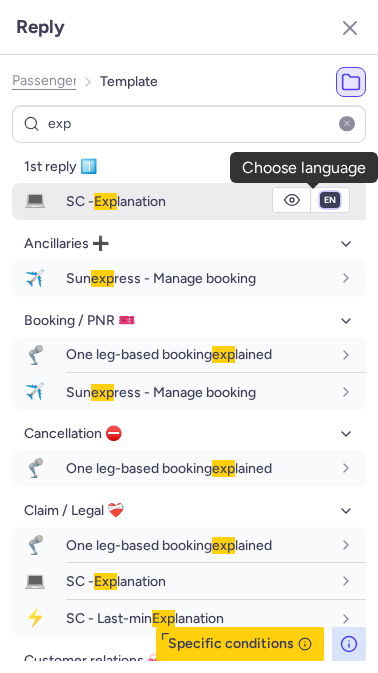 click on "fr en de nl pt es it ru" at bounding box center [330, 200] 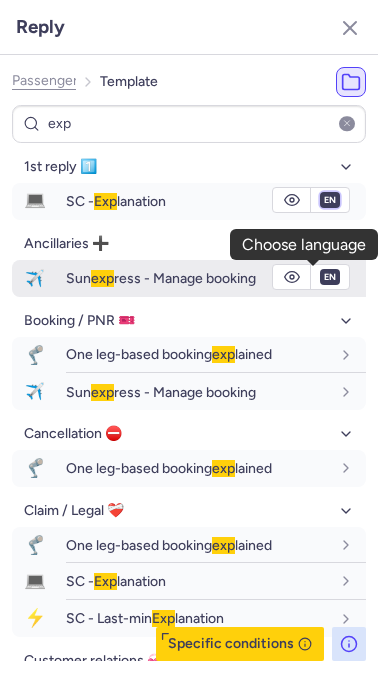 select on "fr" 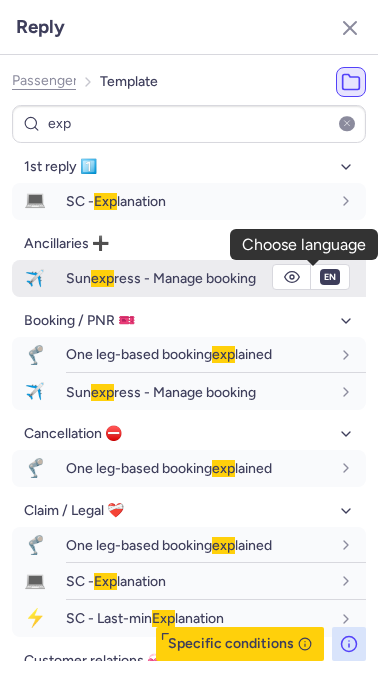 click on "fr en de nl pt es it ru" at bounding box center (330, 200) 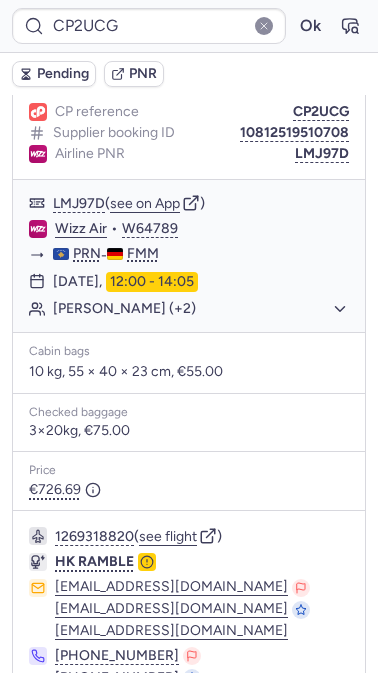 scroll, scrollTop: 1143, scrollLeft: 0, axis: vertical 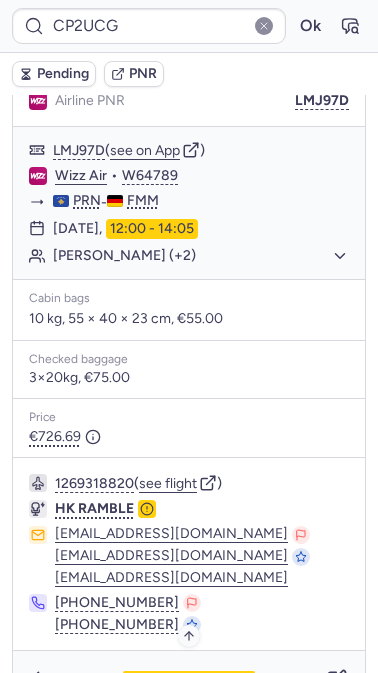 click on "Specific conditions" at bounding box center [197, 680] 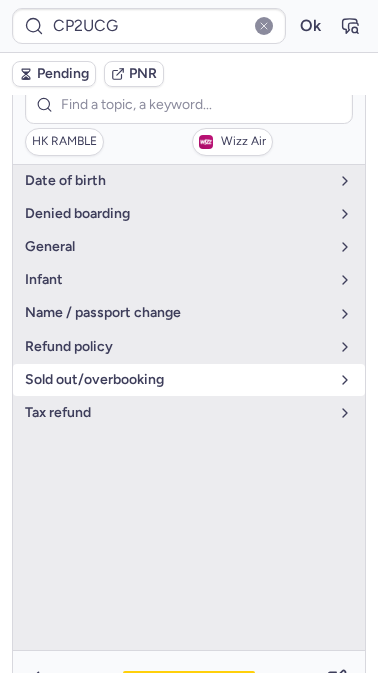 type on "CP3MJ4" 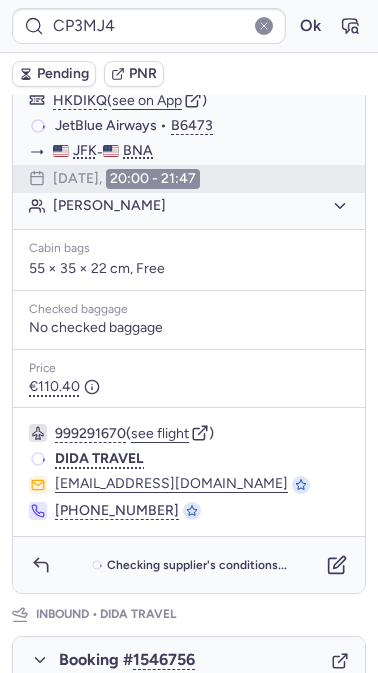 scroll, scrollTop: 464, scrollLeft: 0, axis: vertical 